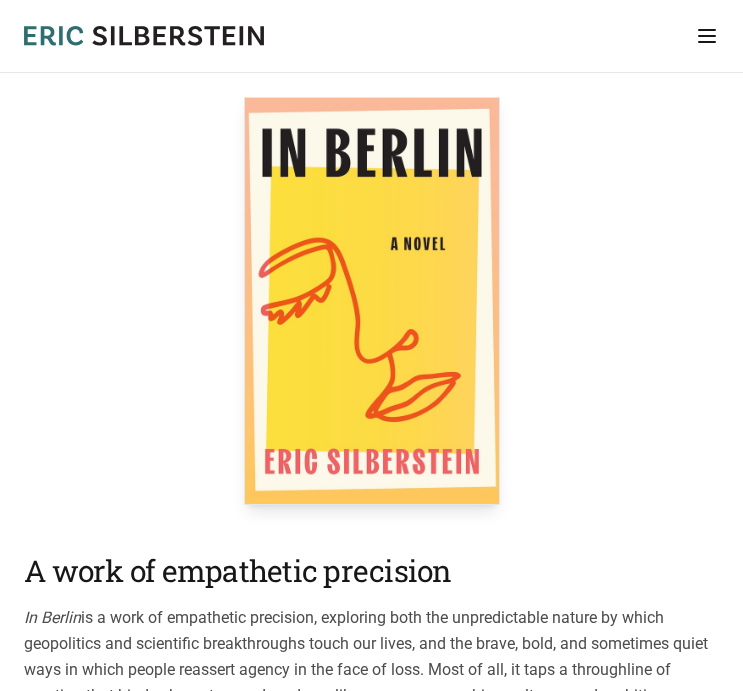 scroll, scrollTop: 0, scrollLeft: 0, axis: both 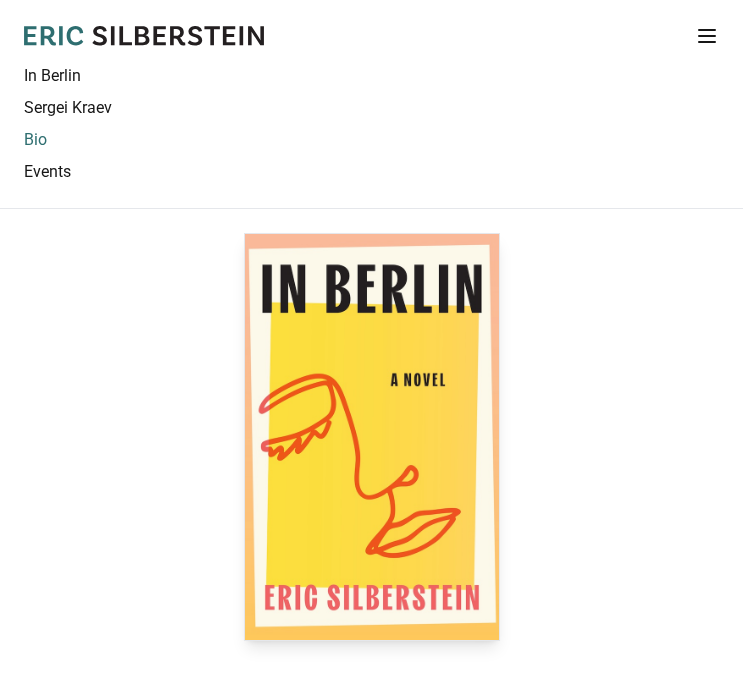 click on "Bio" at bounding box center [371, 140] 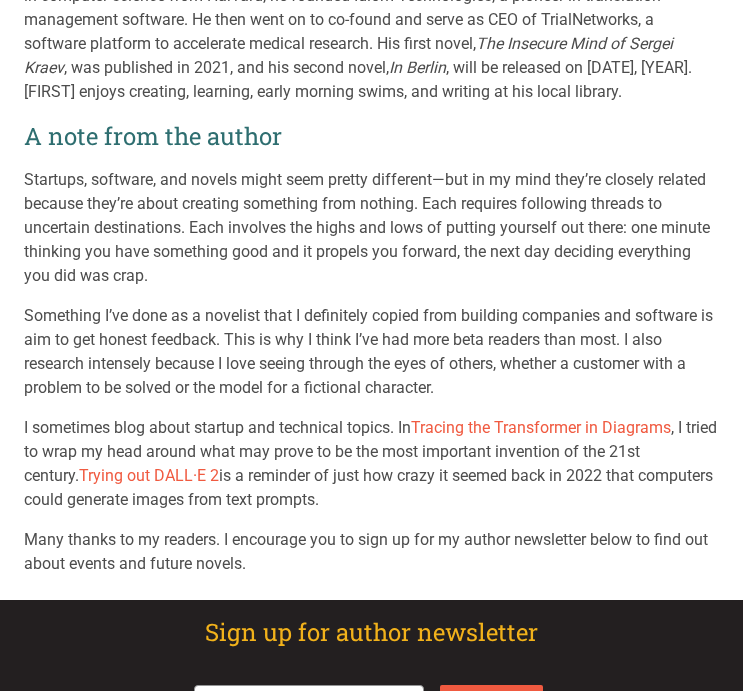 scroll, scrollTop: 1007, scrollLeft: 0, axis: vertical 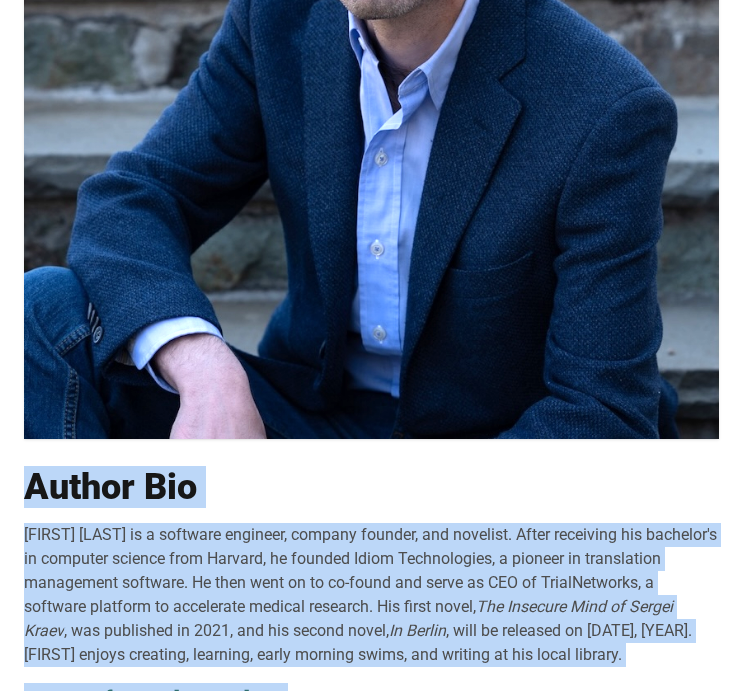 drag, startPoint x: 247, startPoint y: 561, endPoint x: 23, endPoint y: 491, distance: 234.68277 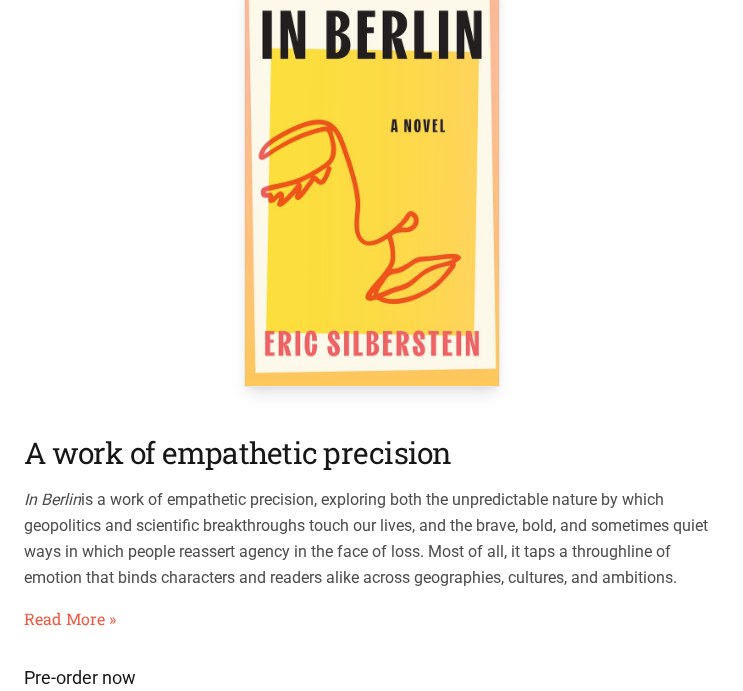 scroll, scrollTop: 300, scrollLeft: 0, axis: vertical 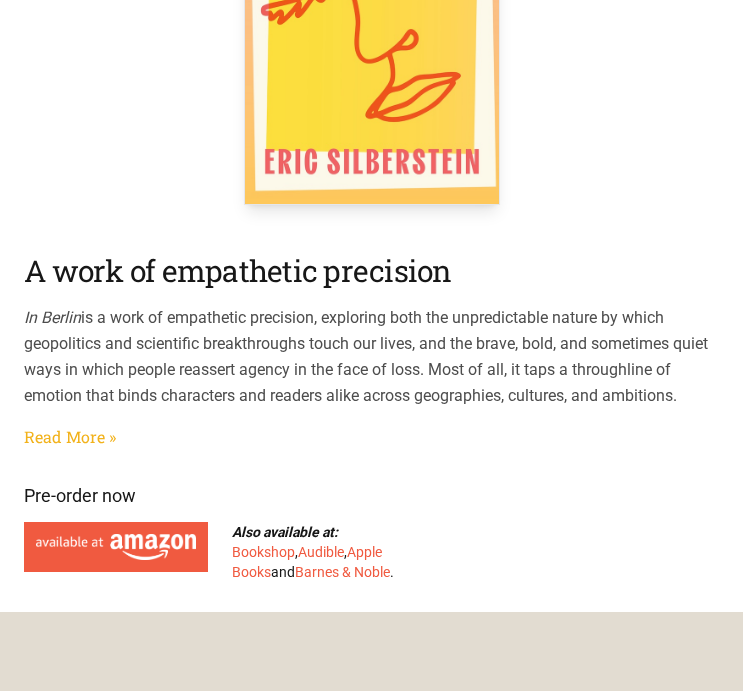 click on "Read More  »" at bounding box center [70, 437] 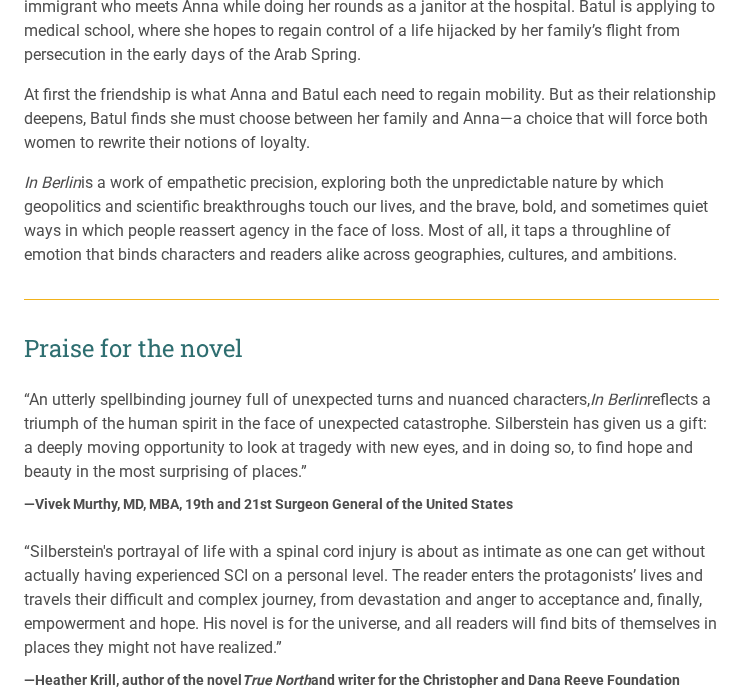 scroll, scrollTop: 700, scrollLeft: 0, axis: vertical 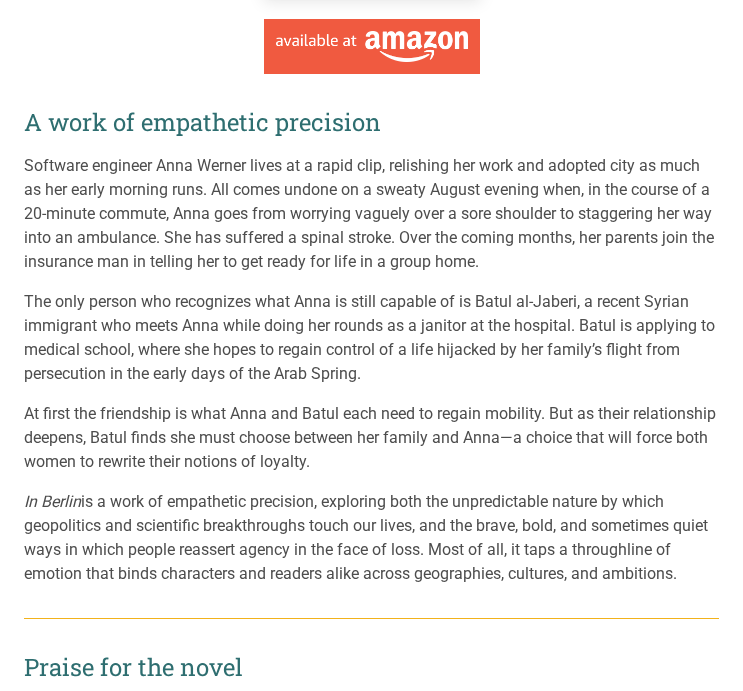 drag, startPoint x: 702, startPoint y: 577, endPoint x: 19, endPoint y: 127, distance: 817.9175 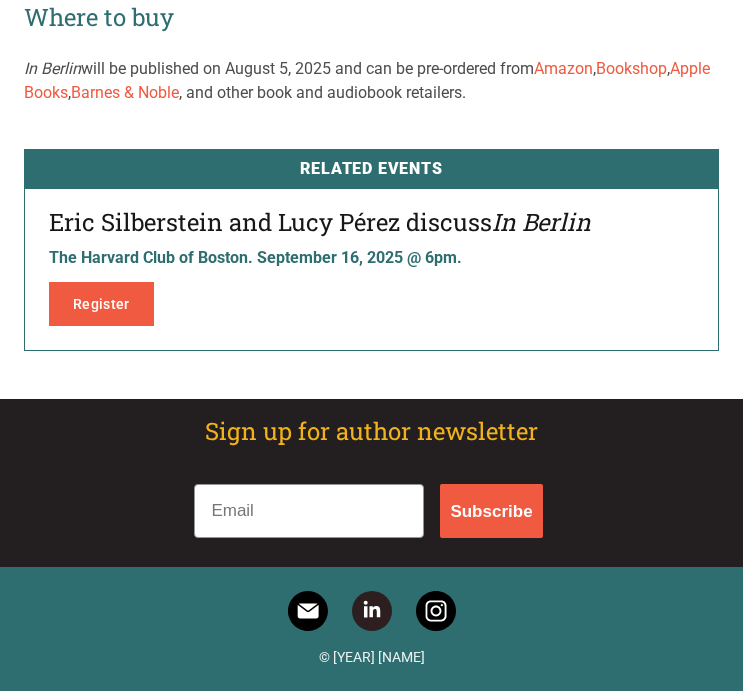 scroll, scrollTop: 3208, scrollLeft: 0, axis: vertical 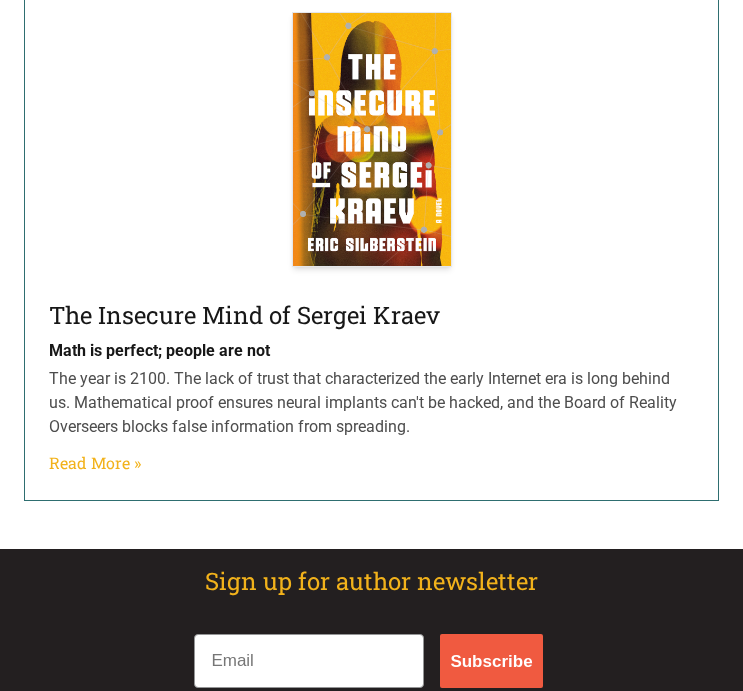 click on "Read More  »" at bounding box center [95, 463] 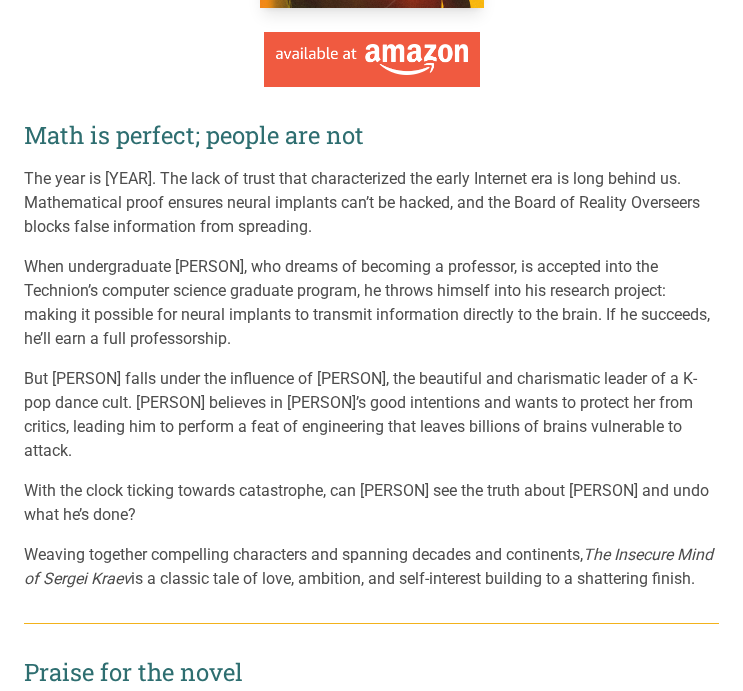 scroll, scrollTop: 600, scrollLeft: 0, axis: vertical 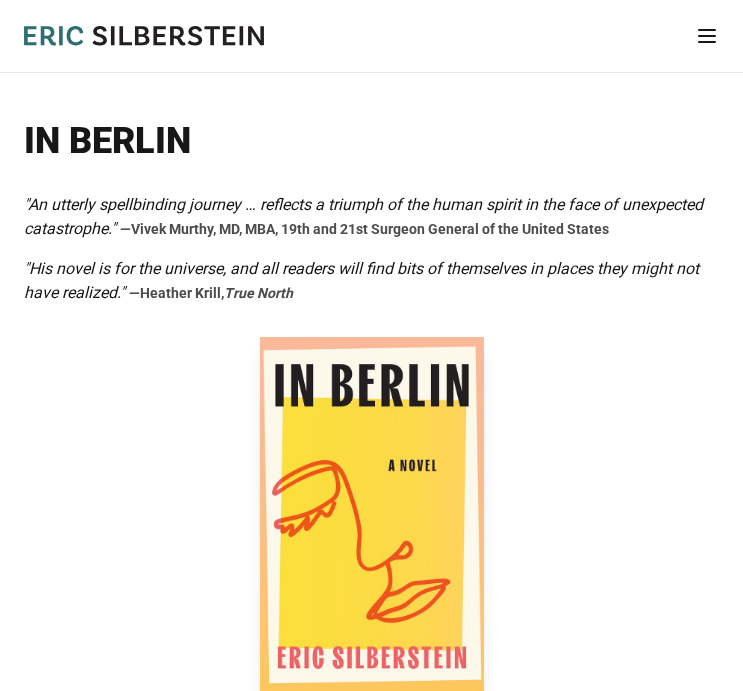 click on "[NAME] [LAST]
In [CITY]
[NAME] [LAST]
Bio
Events
In [CITY]
[NAME] [LAST]
Bio
Events" at bounding box center (371, 36) 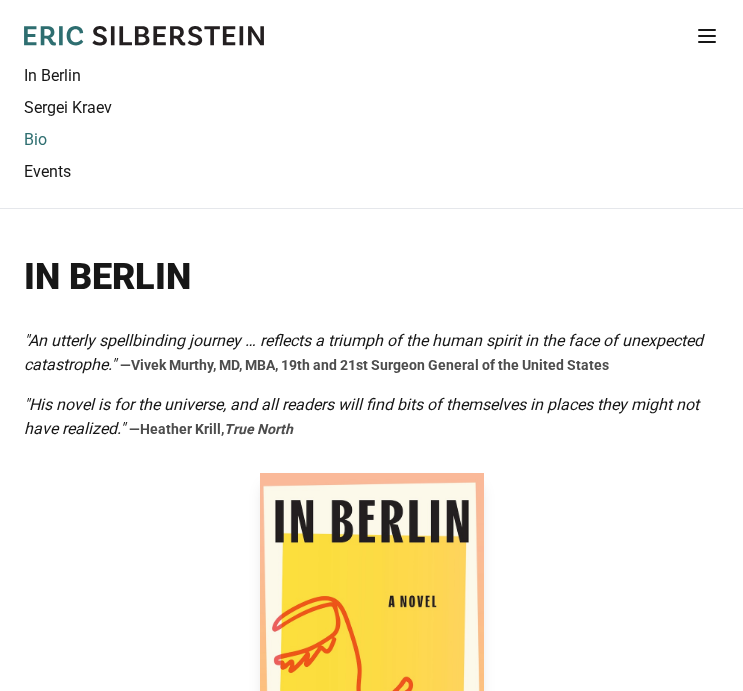 click on "Bio" at bounding box center (371, 140) 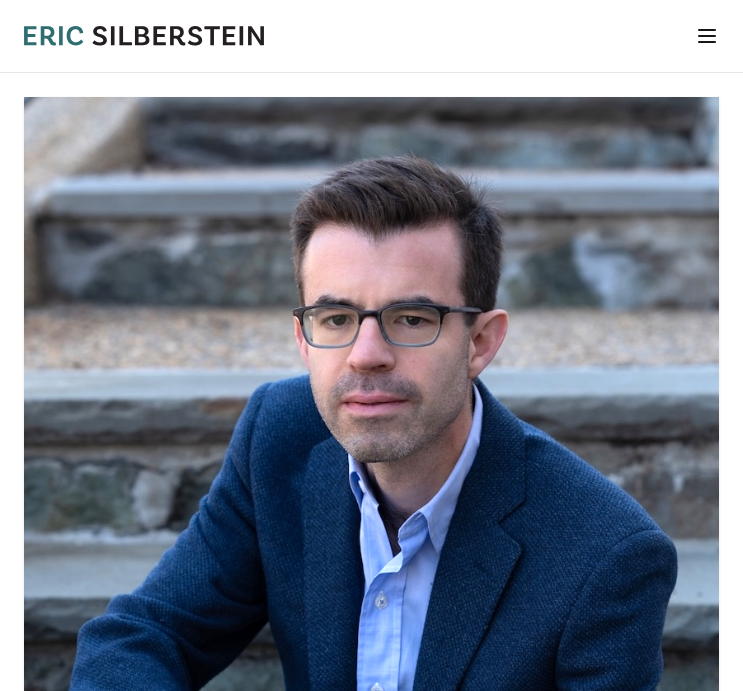 scroll, scrollTop: 0, scrollLeft: 0, axis: both 